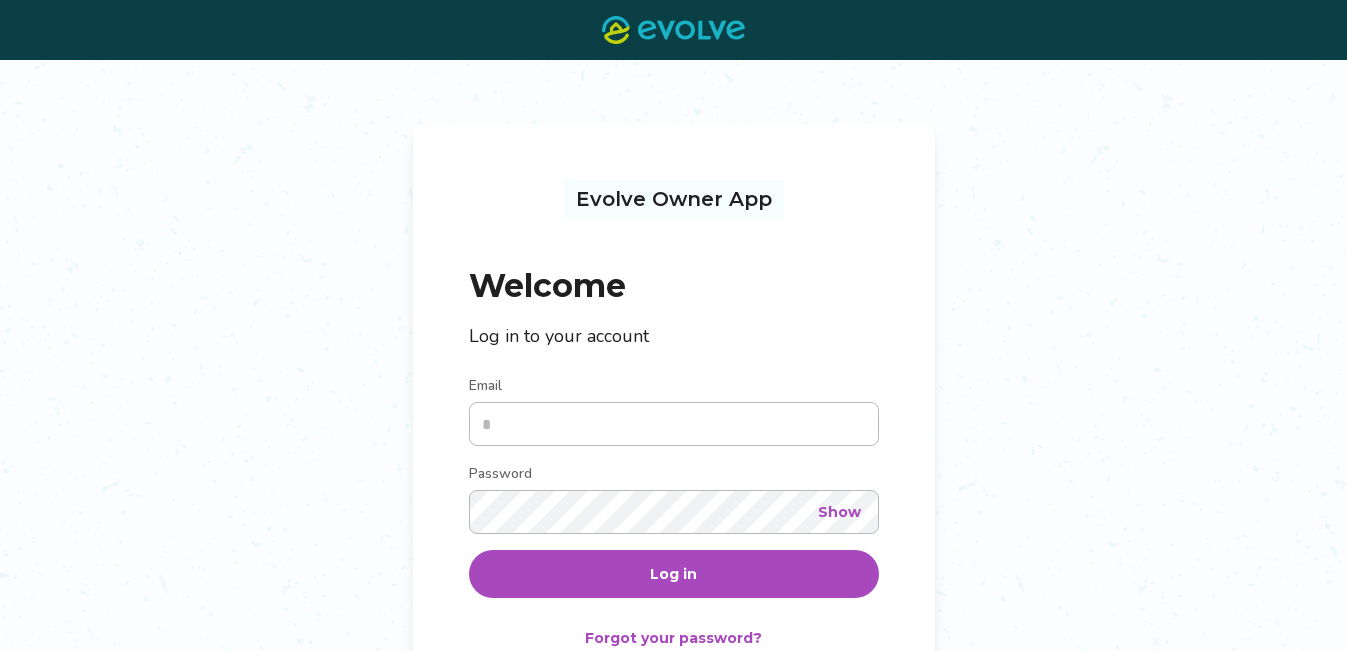 scroll, scrollTop: 0, scrollLeft: 0, axis: both 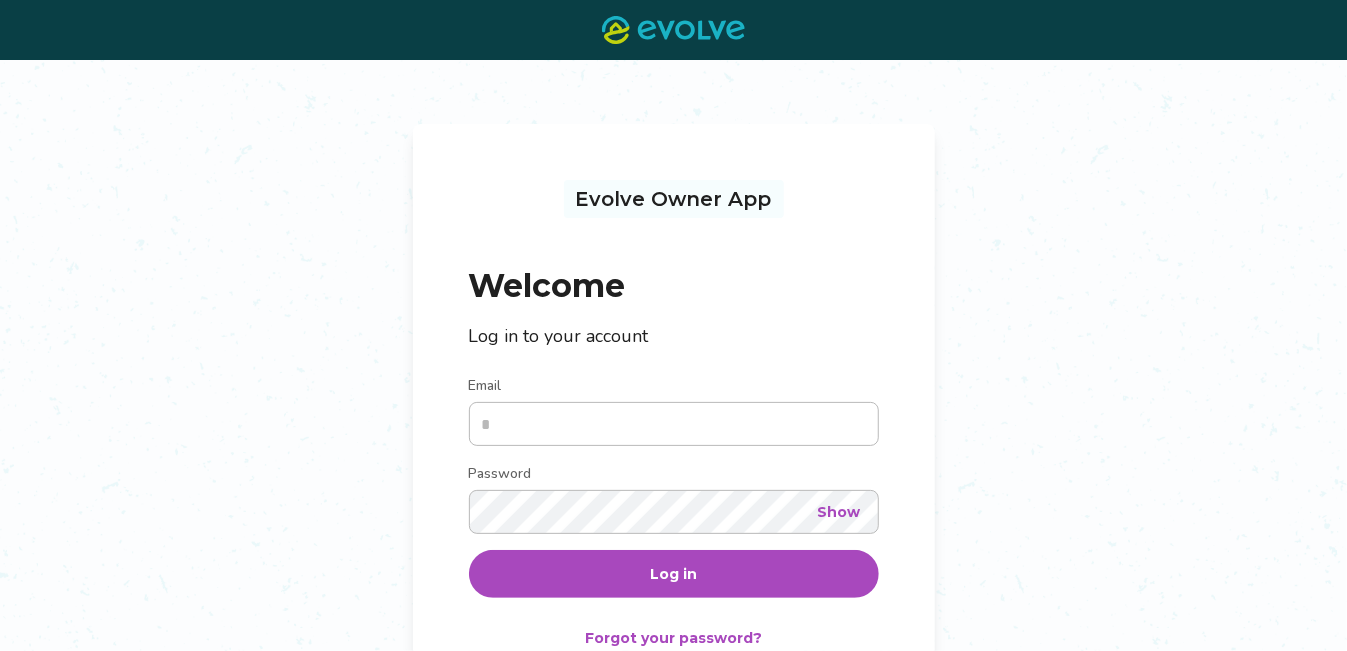 type on "**********" 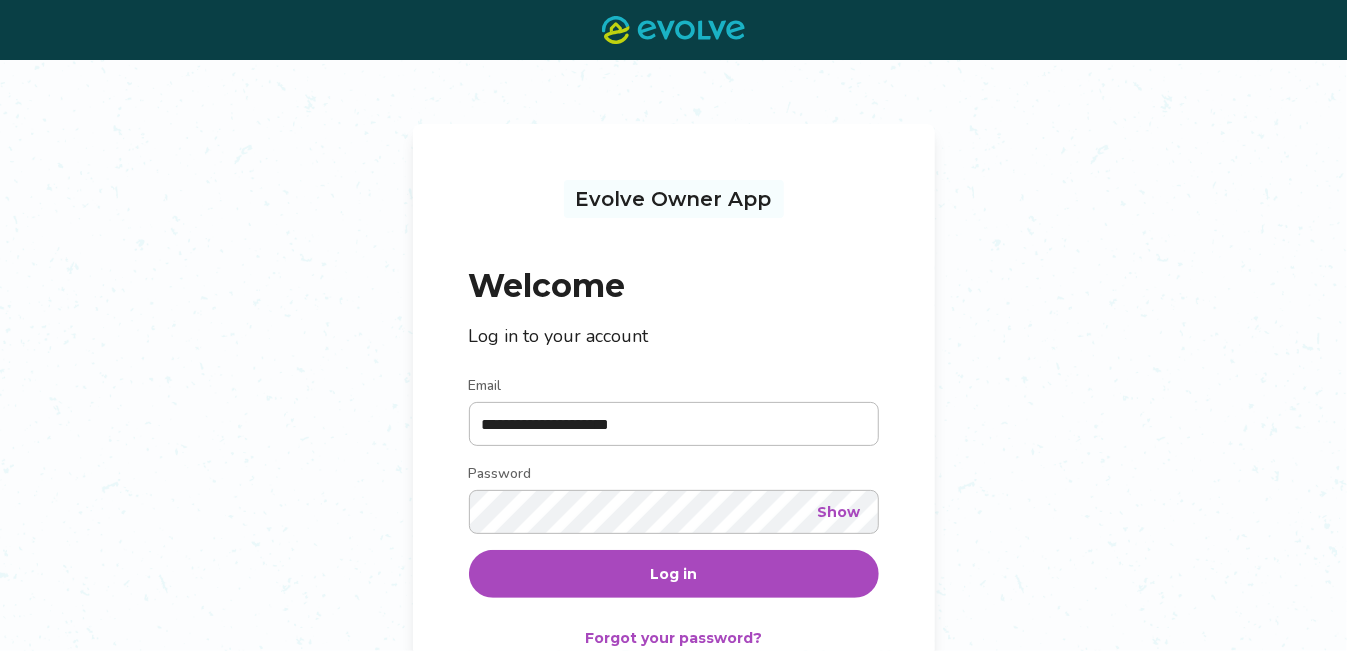 click on "Log in" at bounding box center (673, 574) 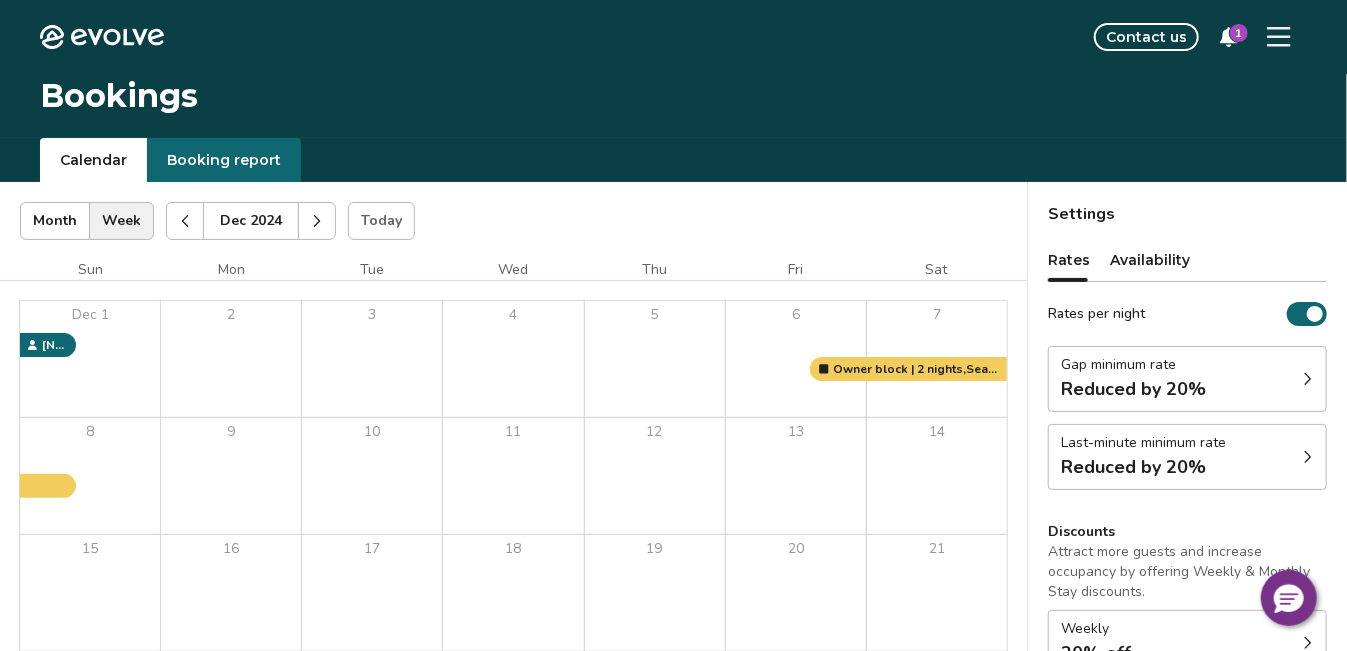 scroll, scrollTop: 7, scrollLeft: 0, axis: vertical 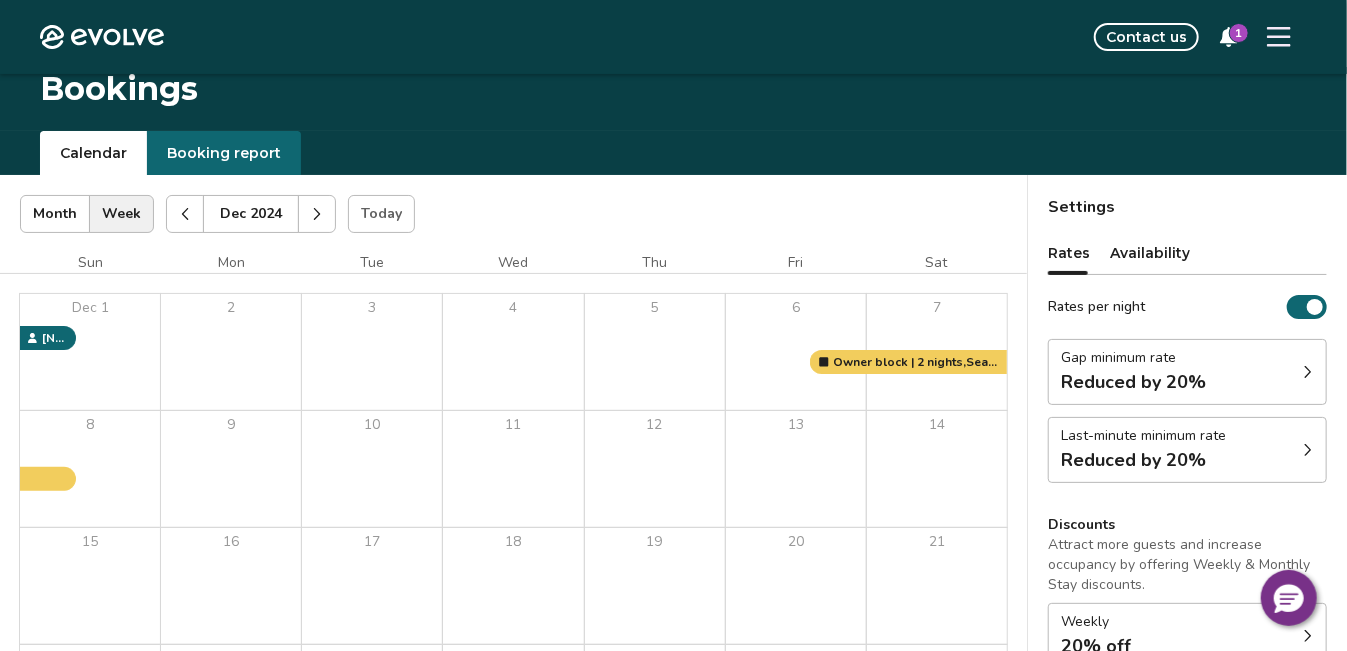 click 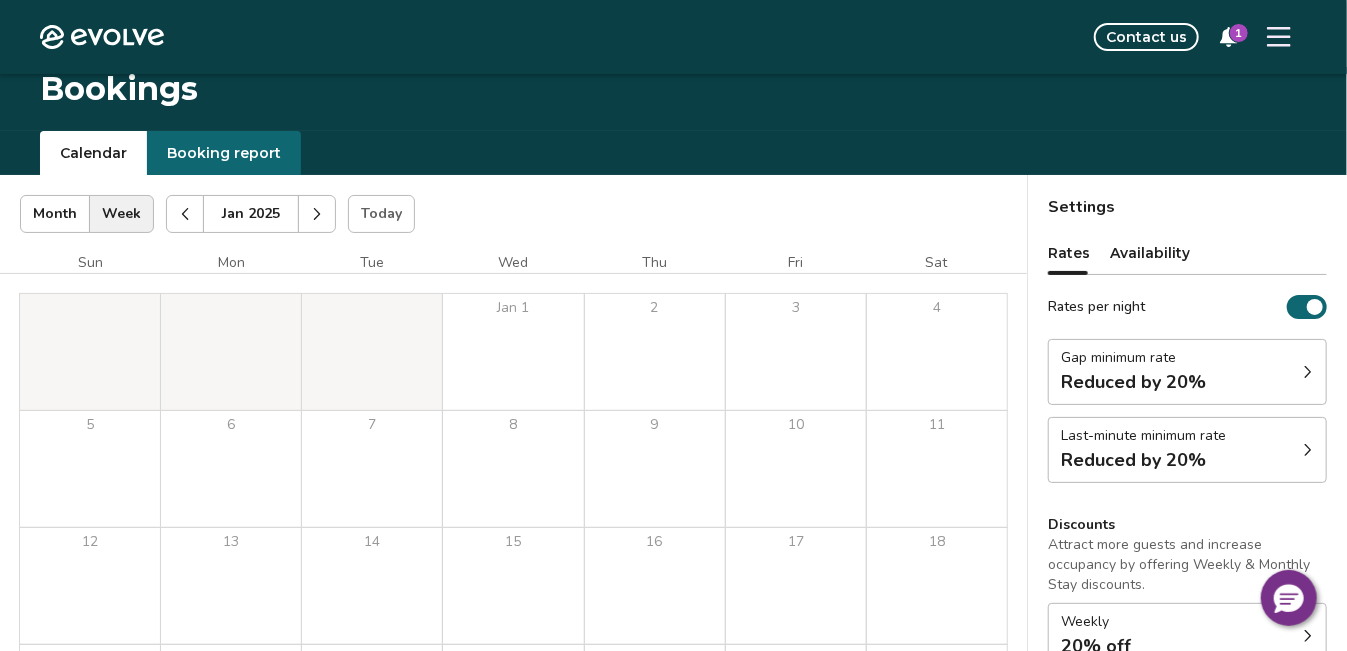 click 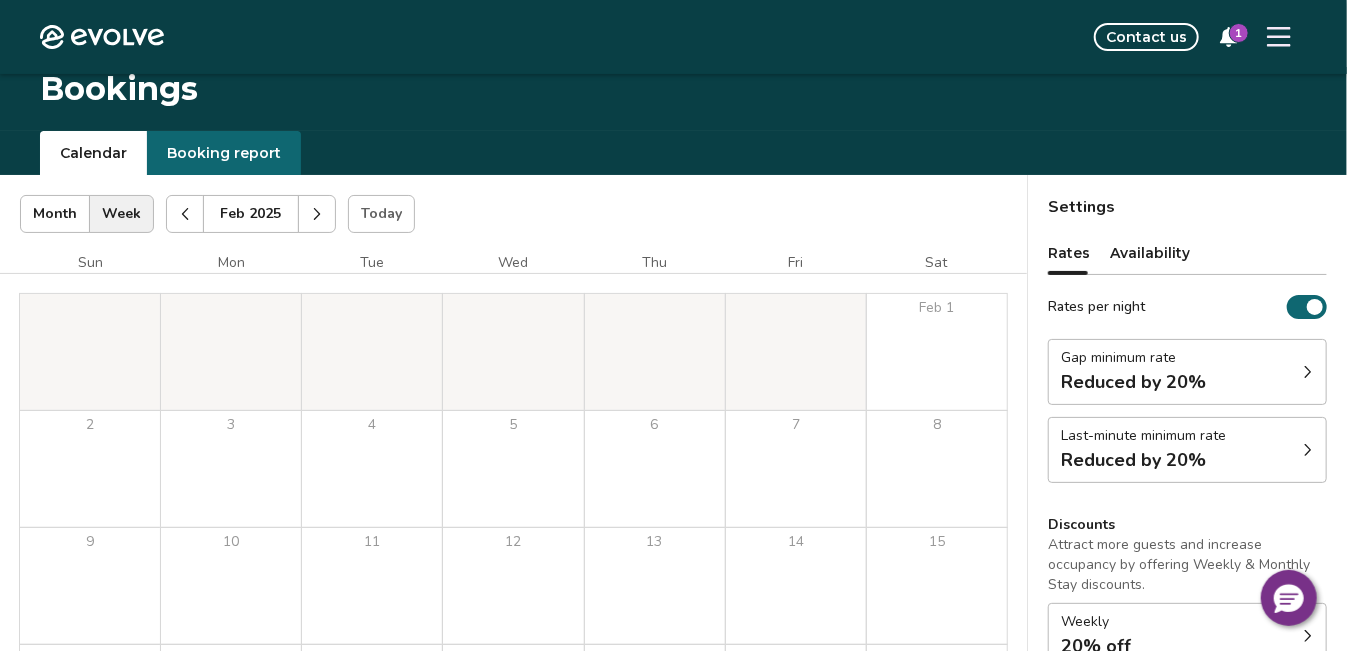 click 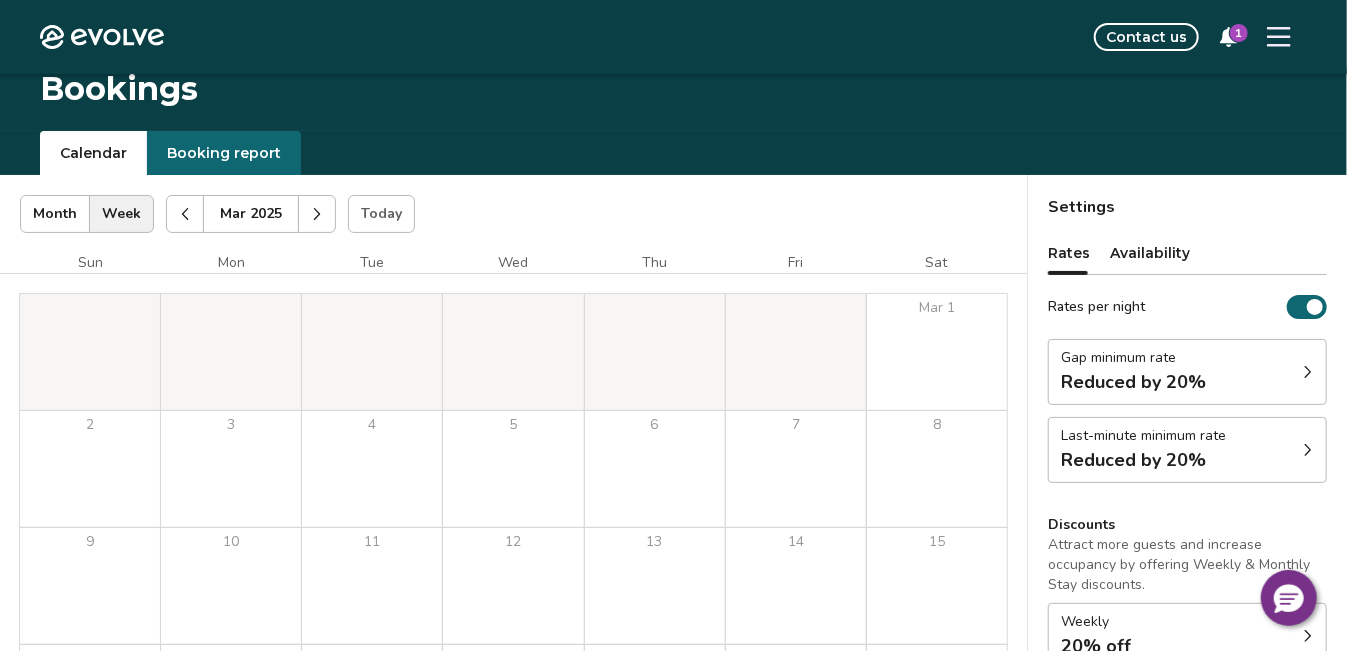 click 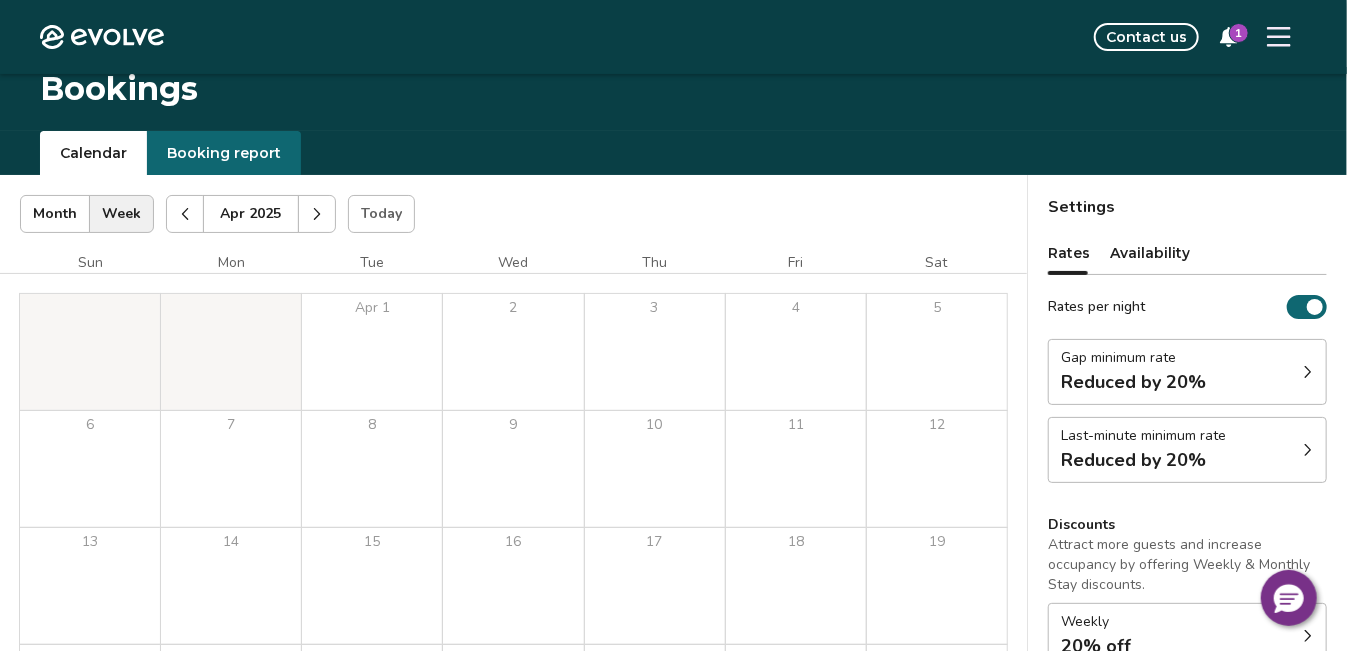 click 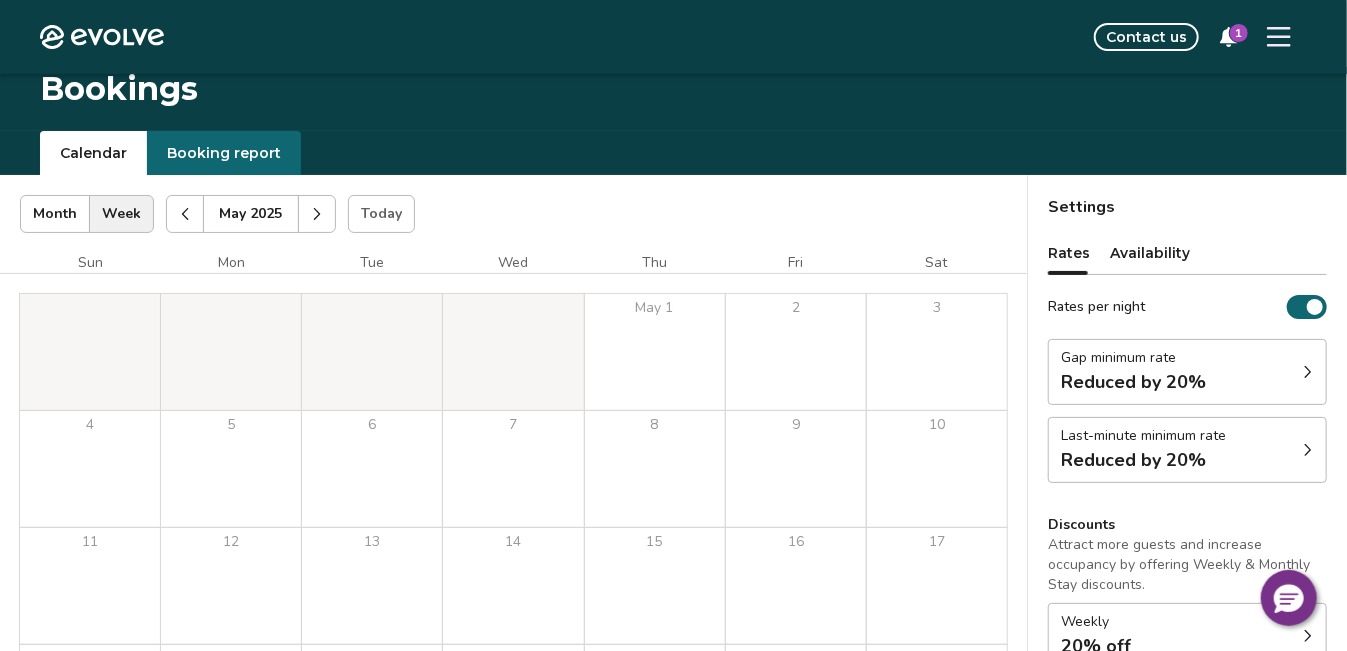 click 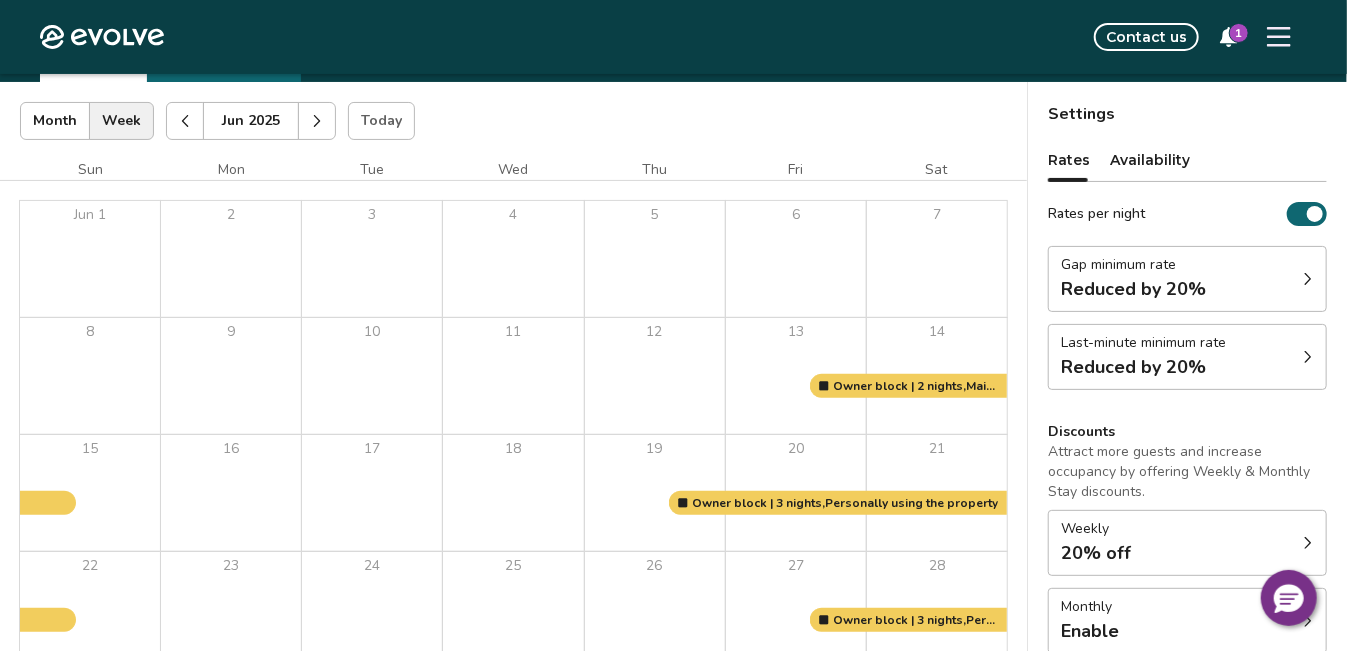 scroll, scrollTop: 106, scrollLeft: 0, axis: vertical 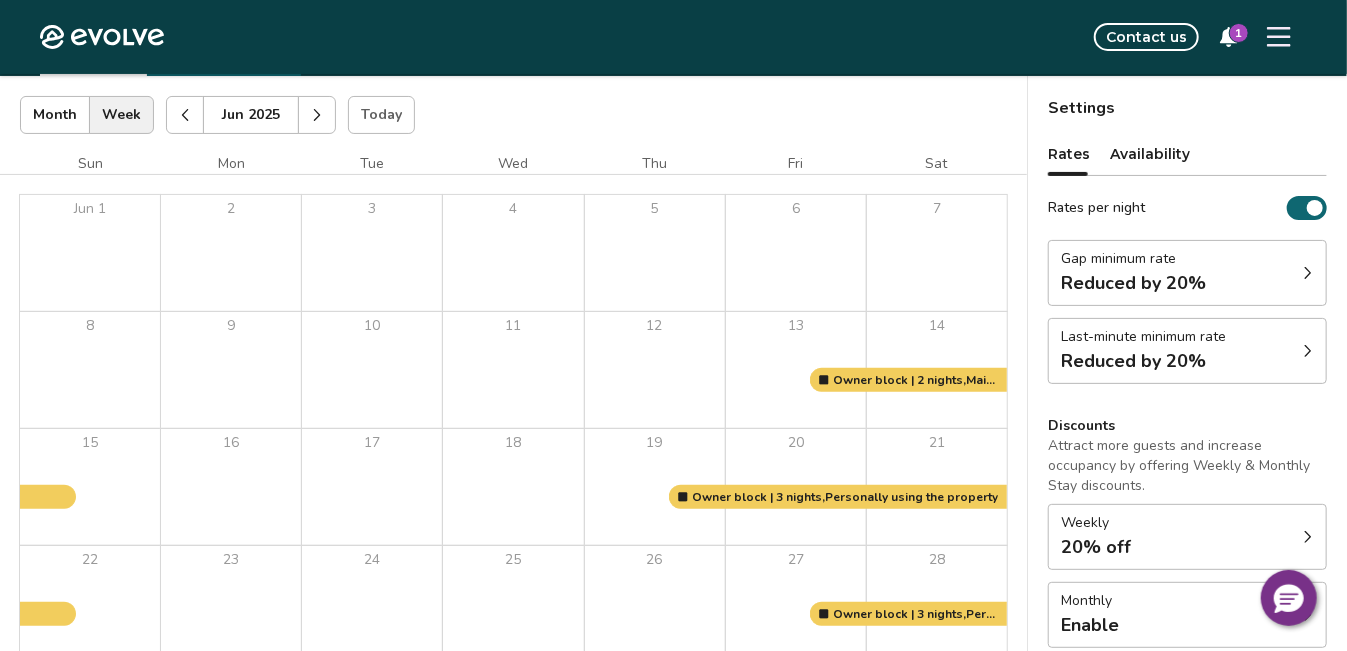 click at bounding box center (317, 115) 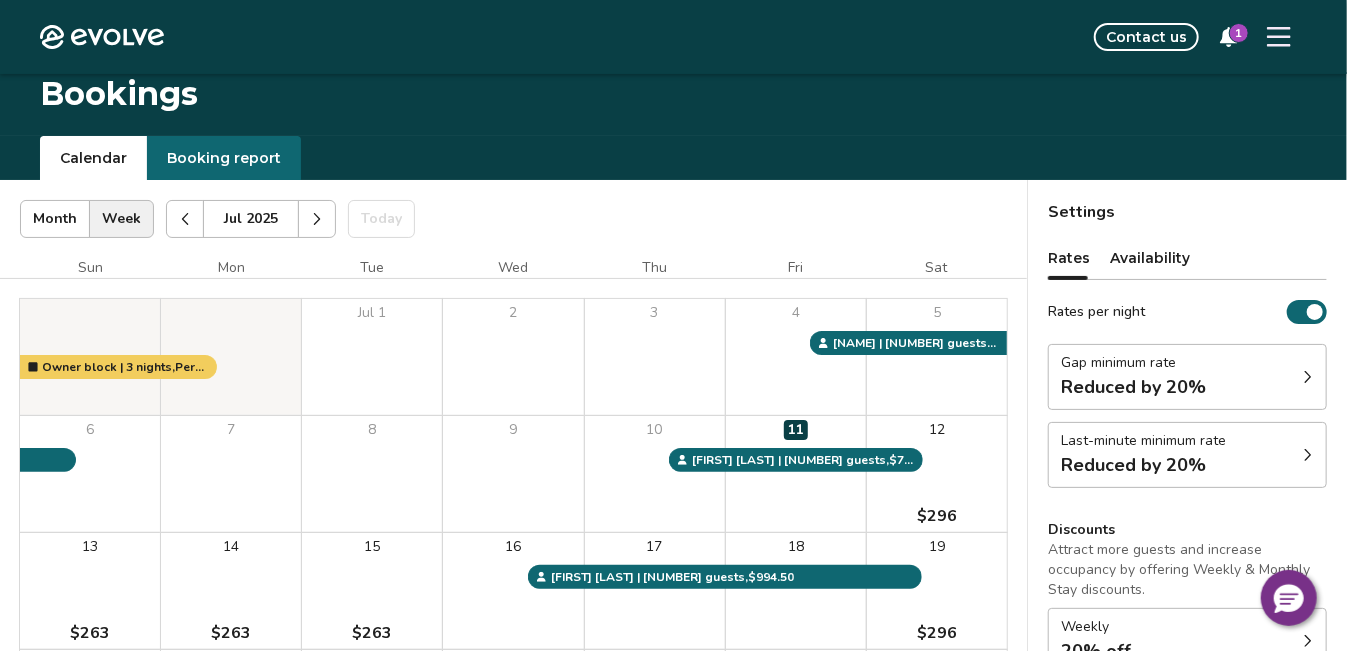 scroll, scrollTop: 1, scrollLeft: 0, axis: vertical 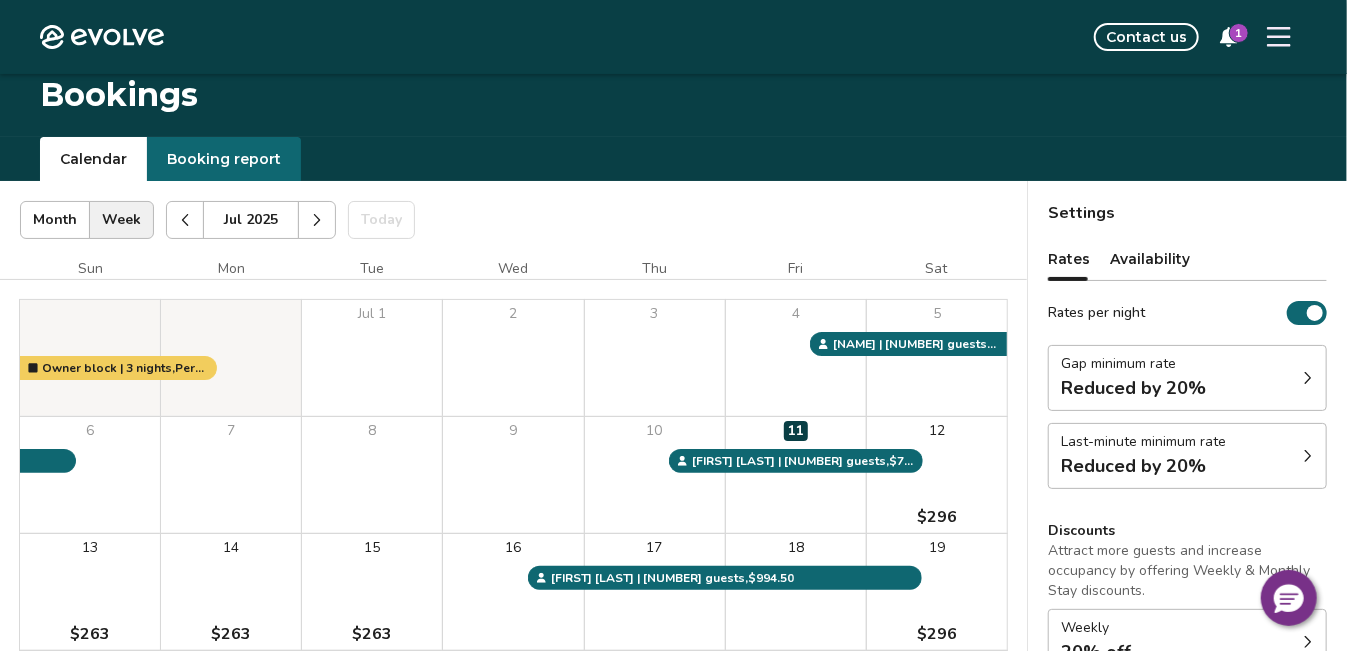 click 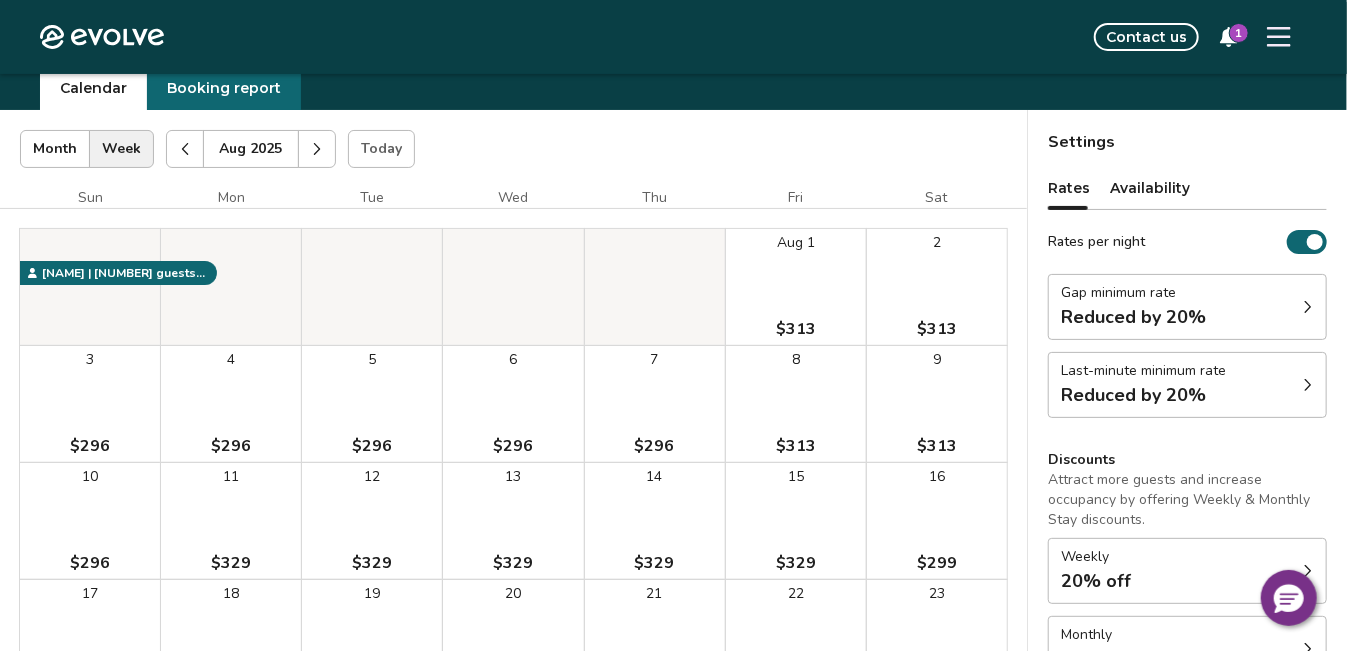 scroll, scrollTop: 102, scrollLeft: 0, axis: vertical 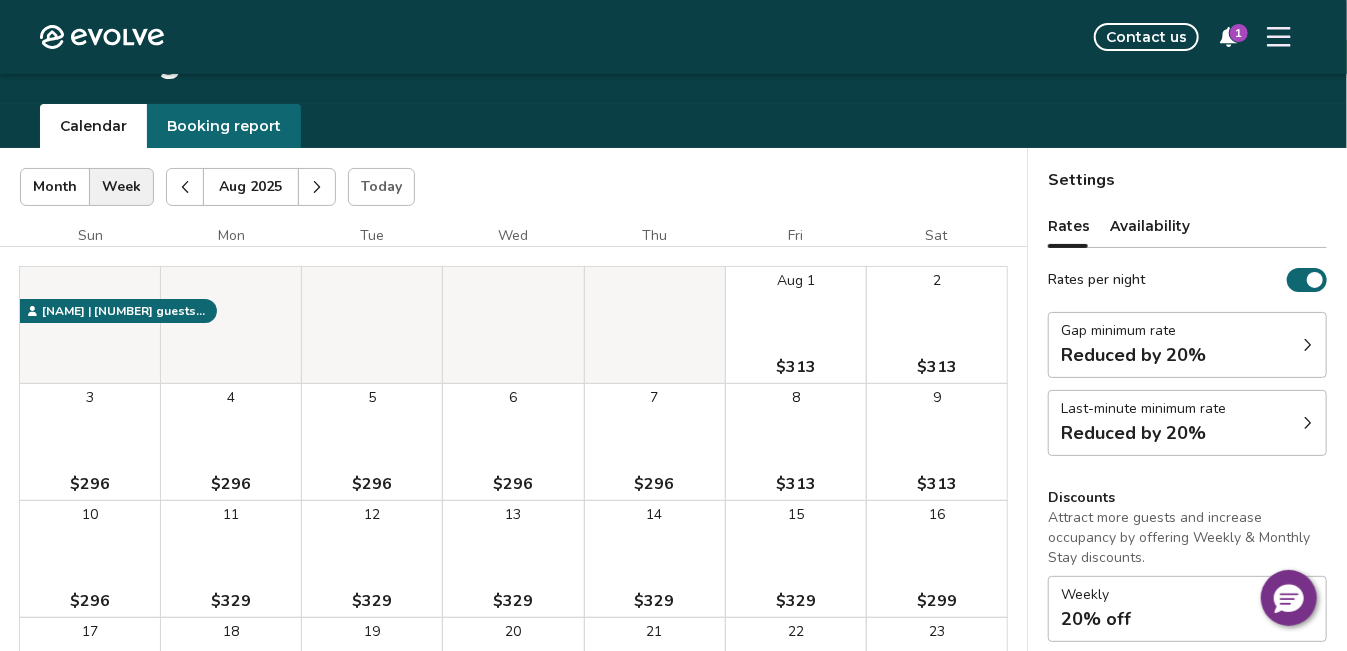 click 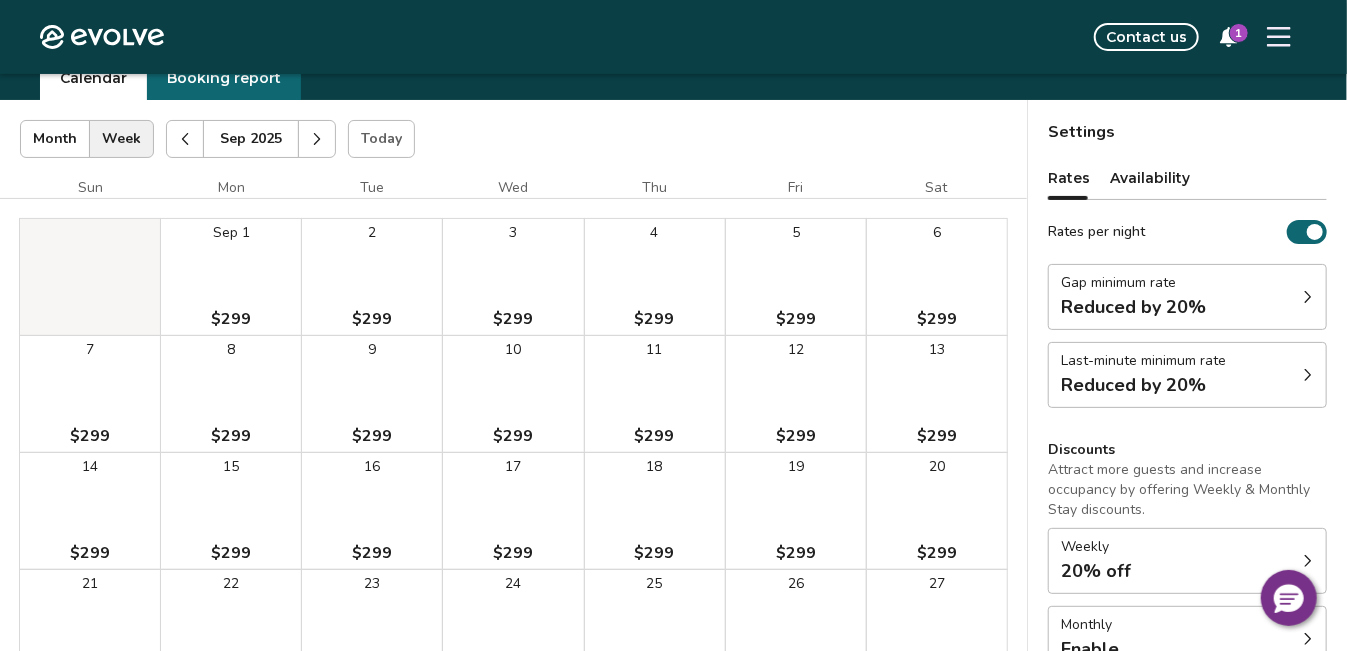 scroll, scrollTop: 77, scrollLeft: 0, axis: vertical 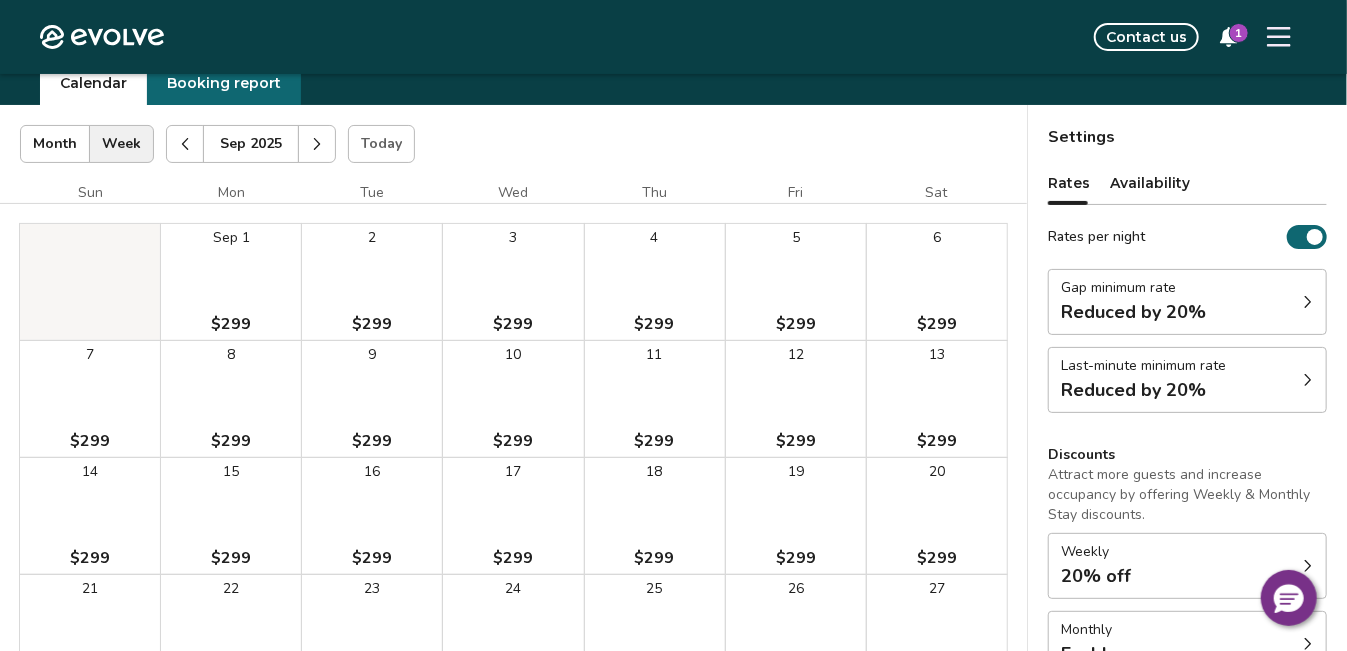 click 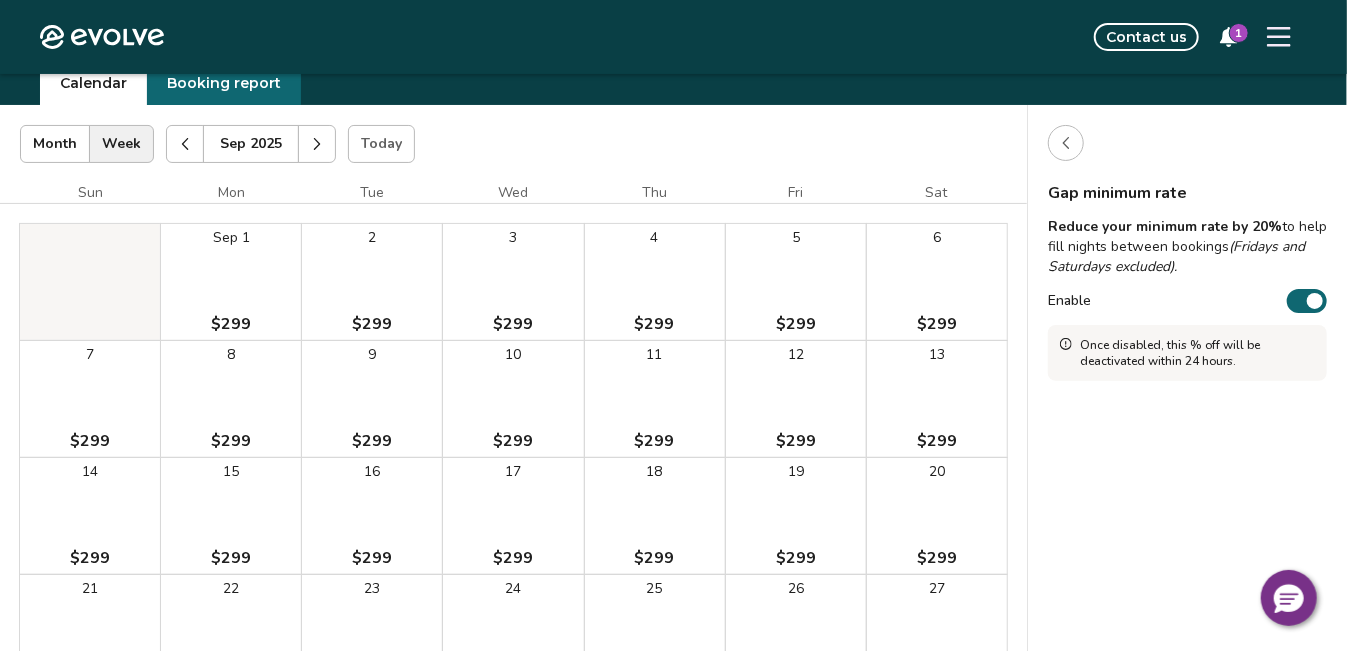 click at bounding box center [1315, 301] 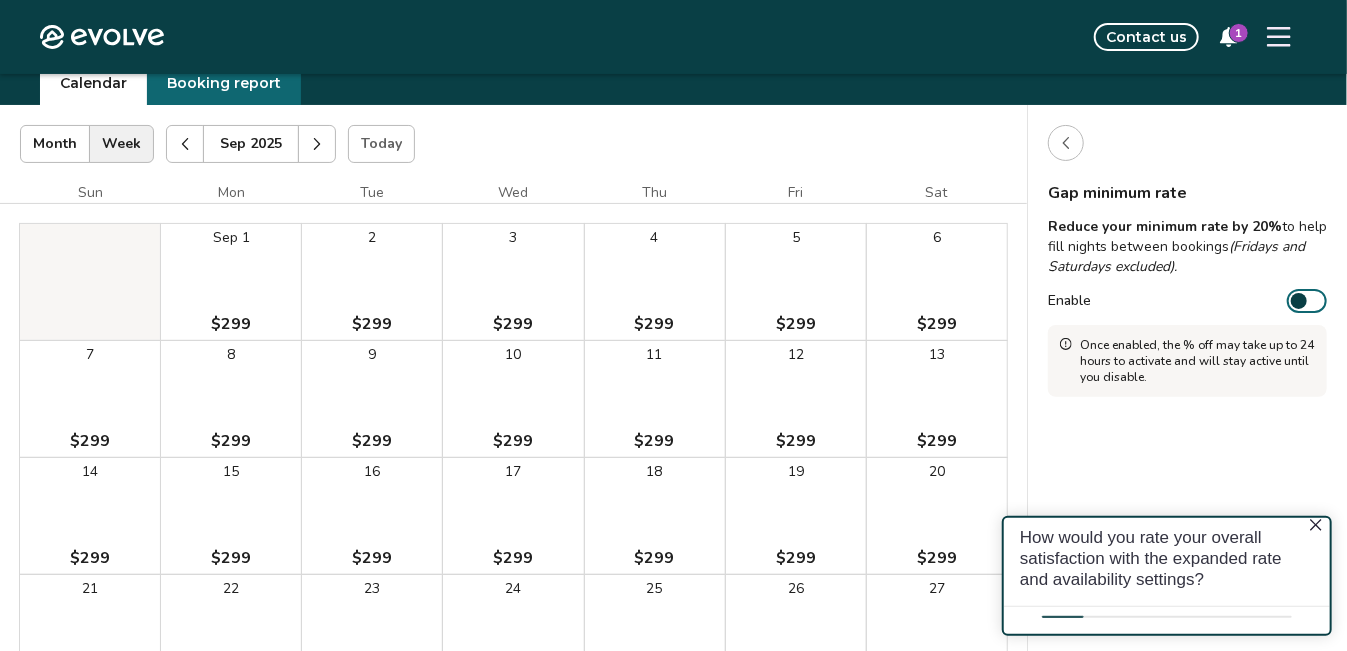 scroll, scrollTop: 0, scrollLeft: 0, axis: both 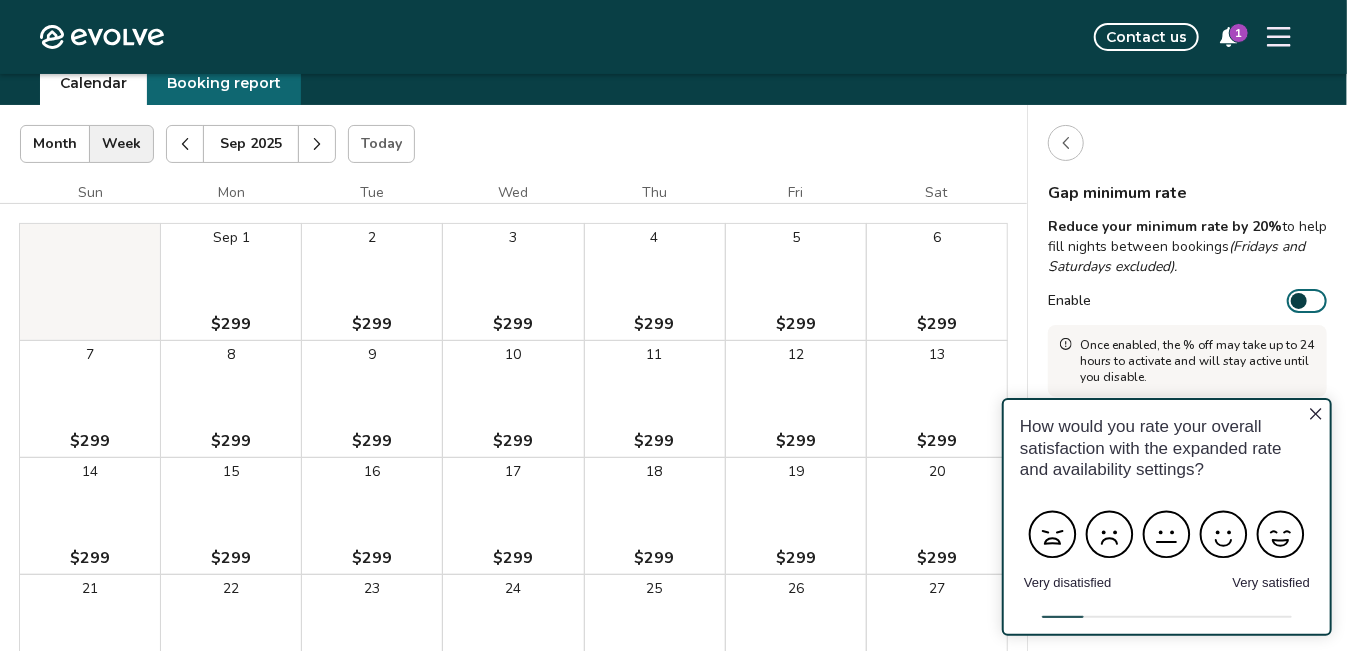 click 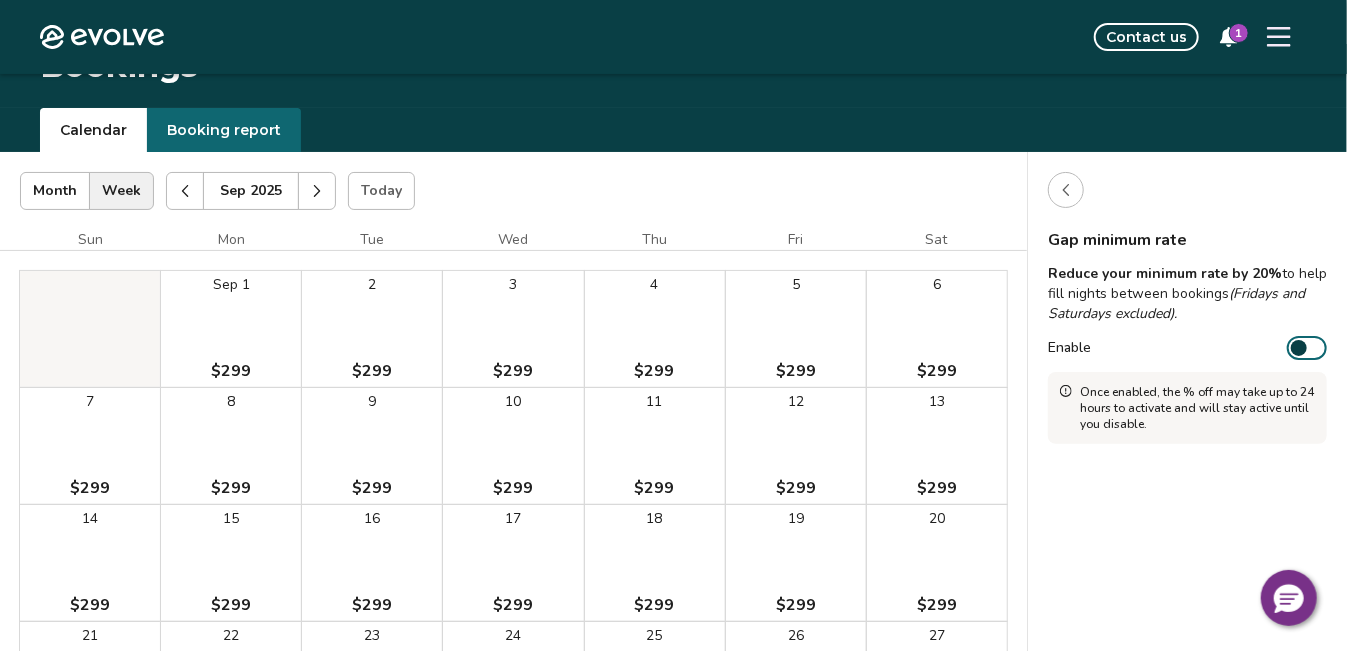 scroll, scrollTop: 4, scrollLeft: 0, axis: vertical 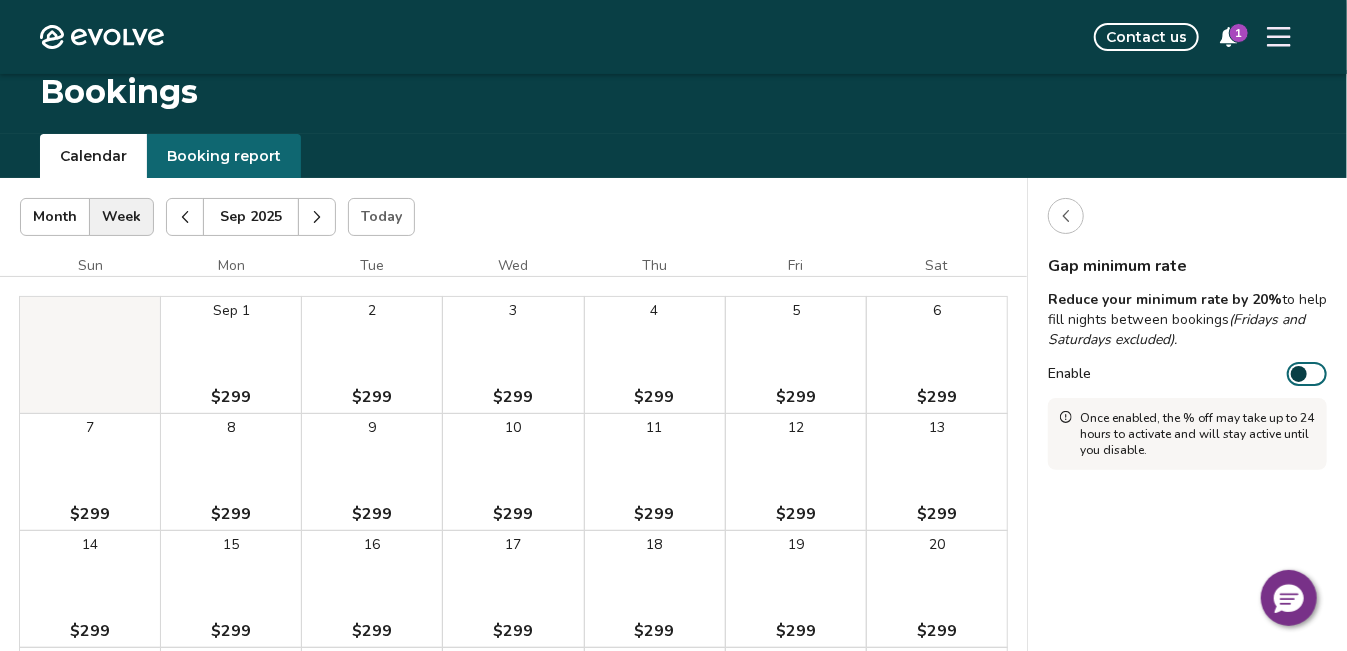 click at bounding box center [1299, 374] 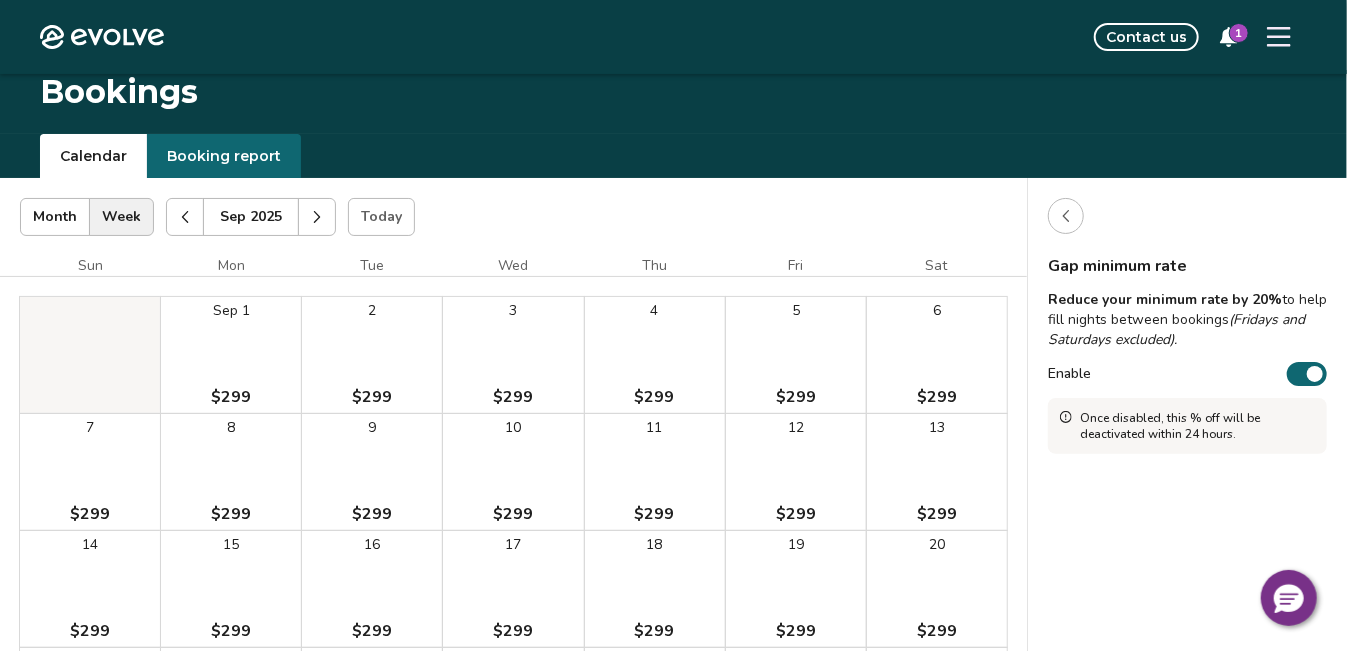 click 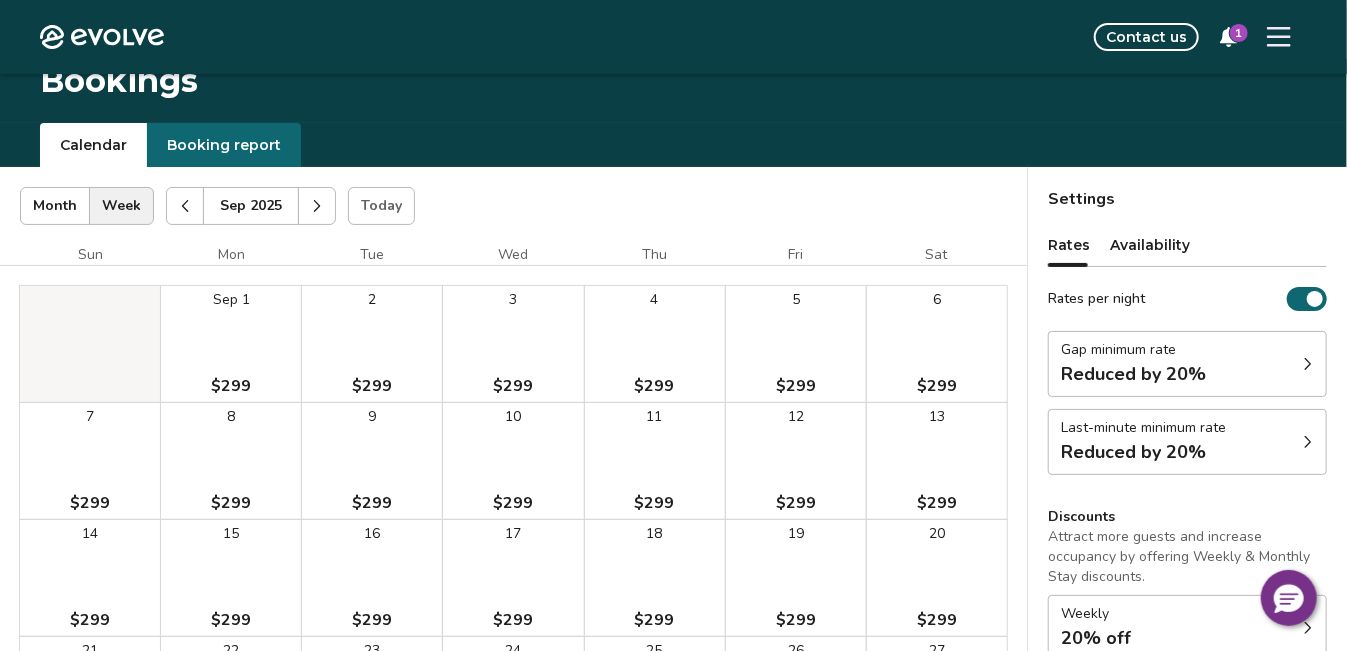 scroll, scrollTop: 7, scrollLeft: 0, axis: vertical 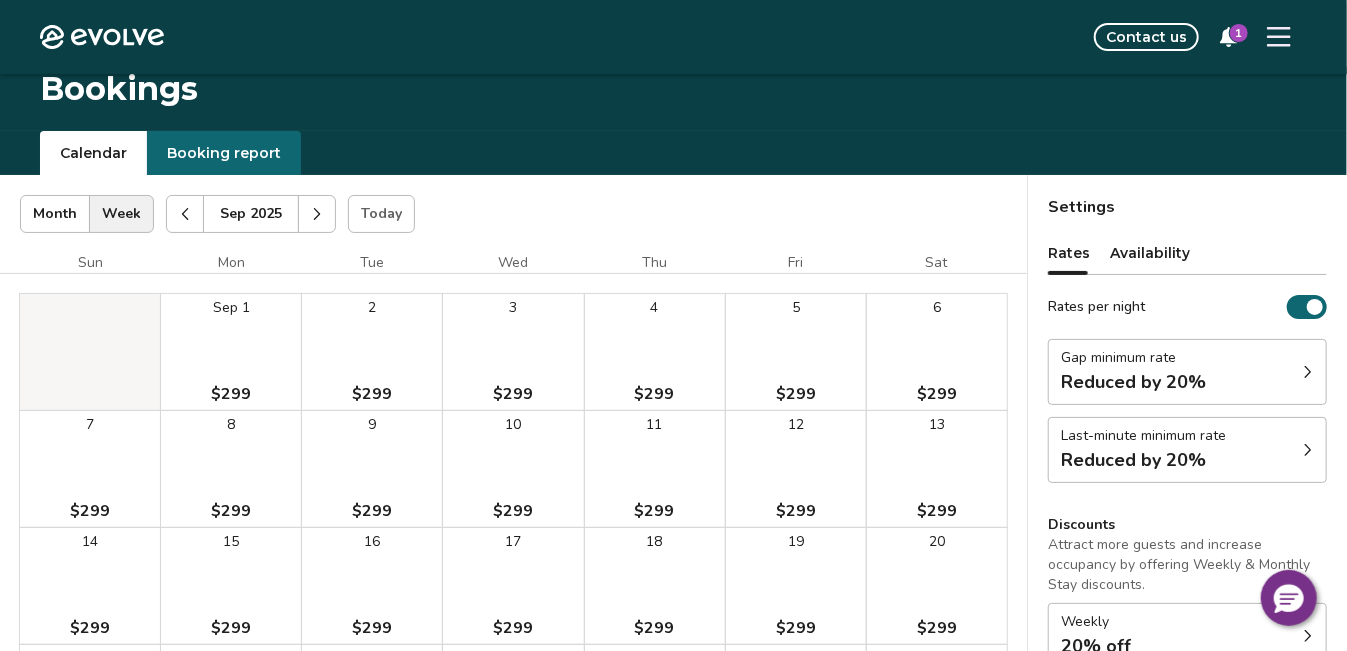 click at bounding box center [185, 214] 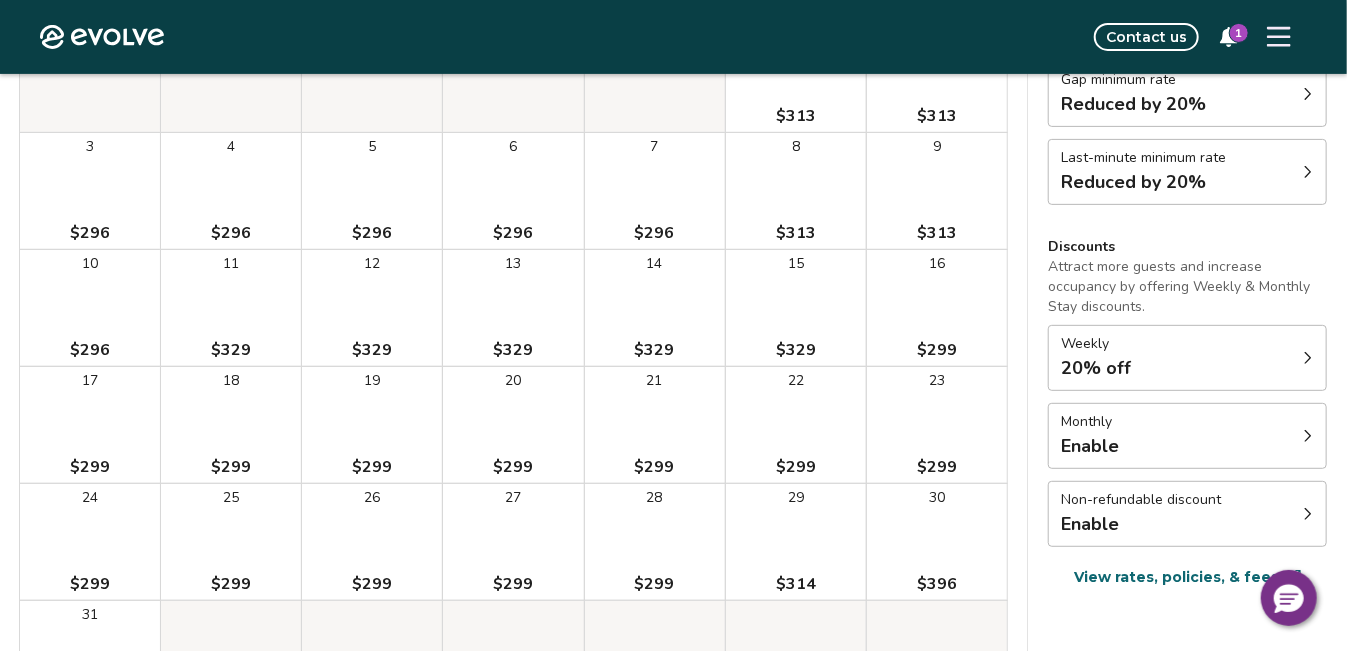 scroll, scrollTop: 316, scrollLeft: 0, axis: vertical 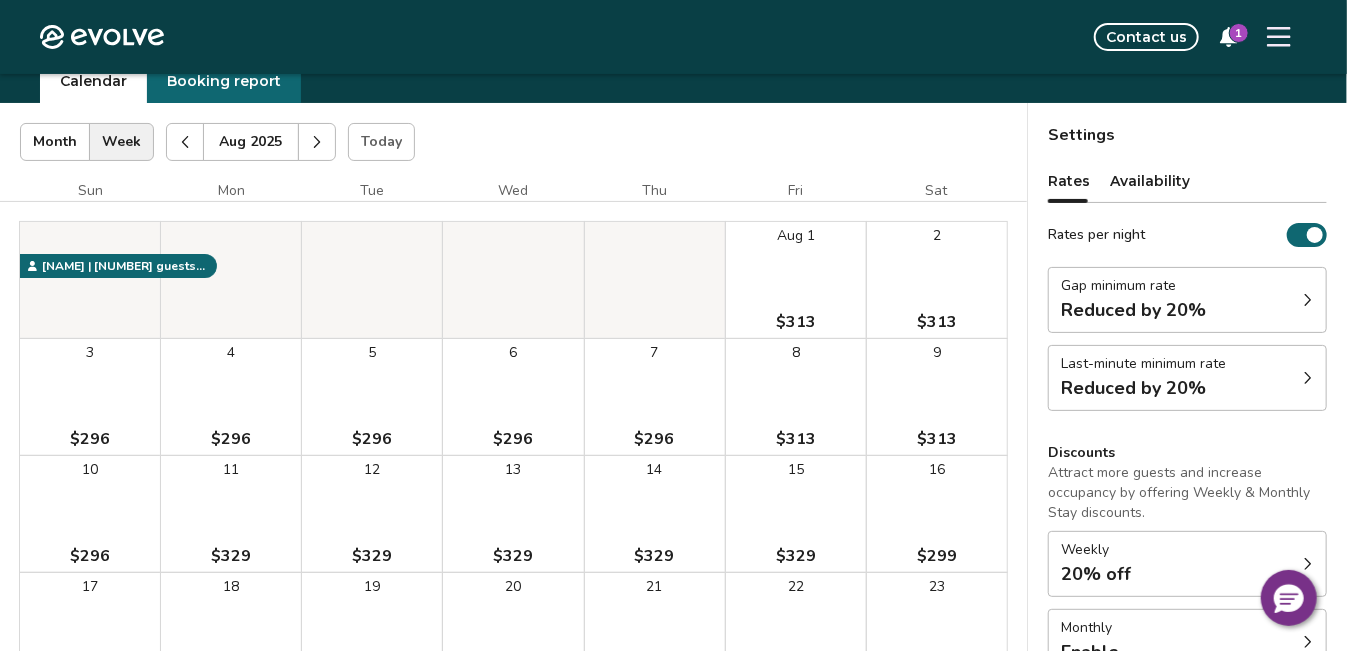 click 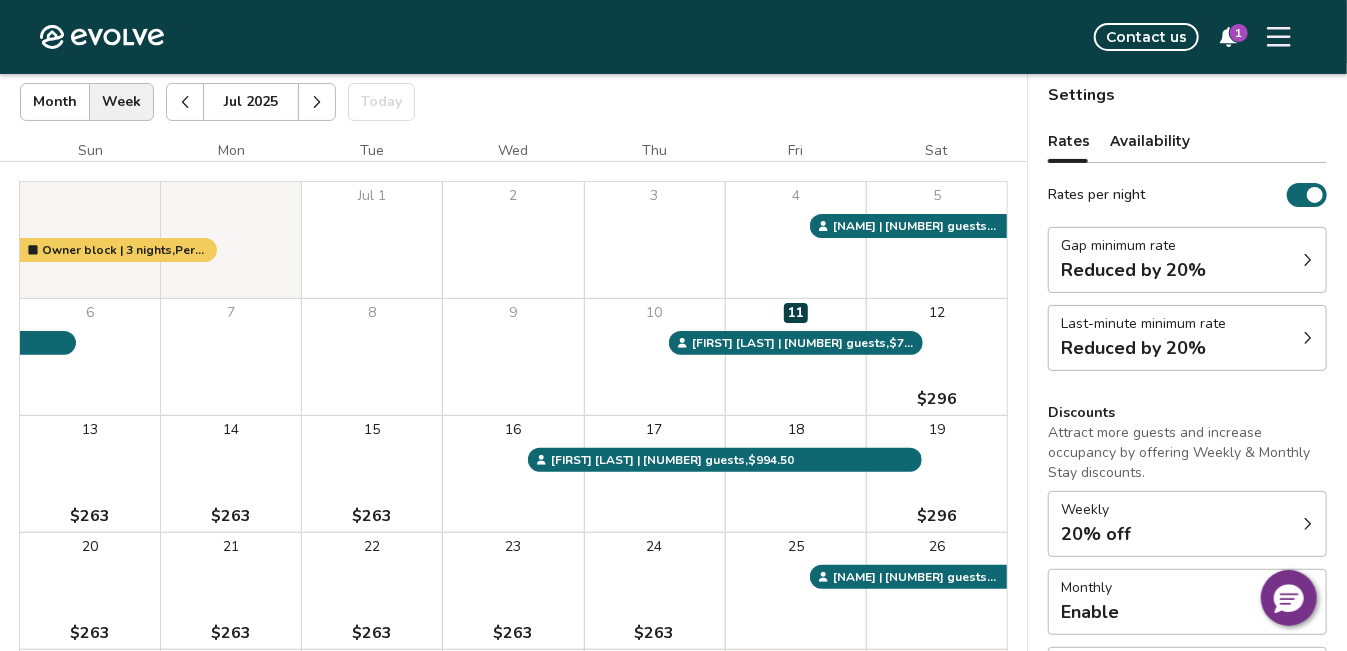 scroll, scrollTop: 133, scrollLeft: 0, axis: vertical 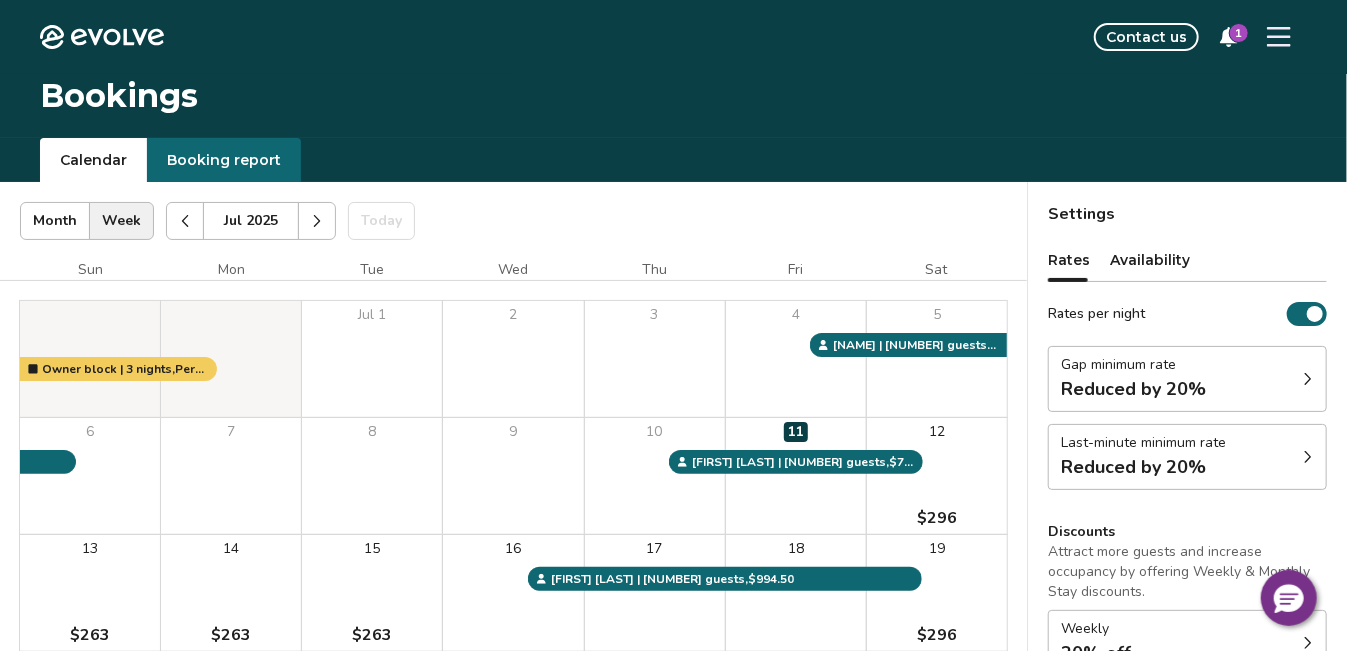 click at bounding box center (317, 221) 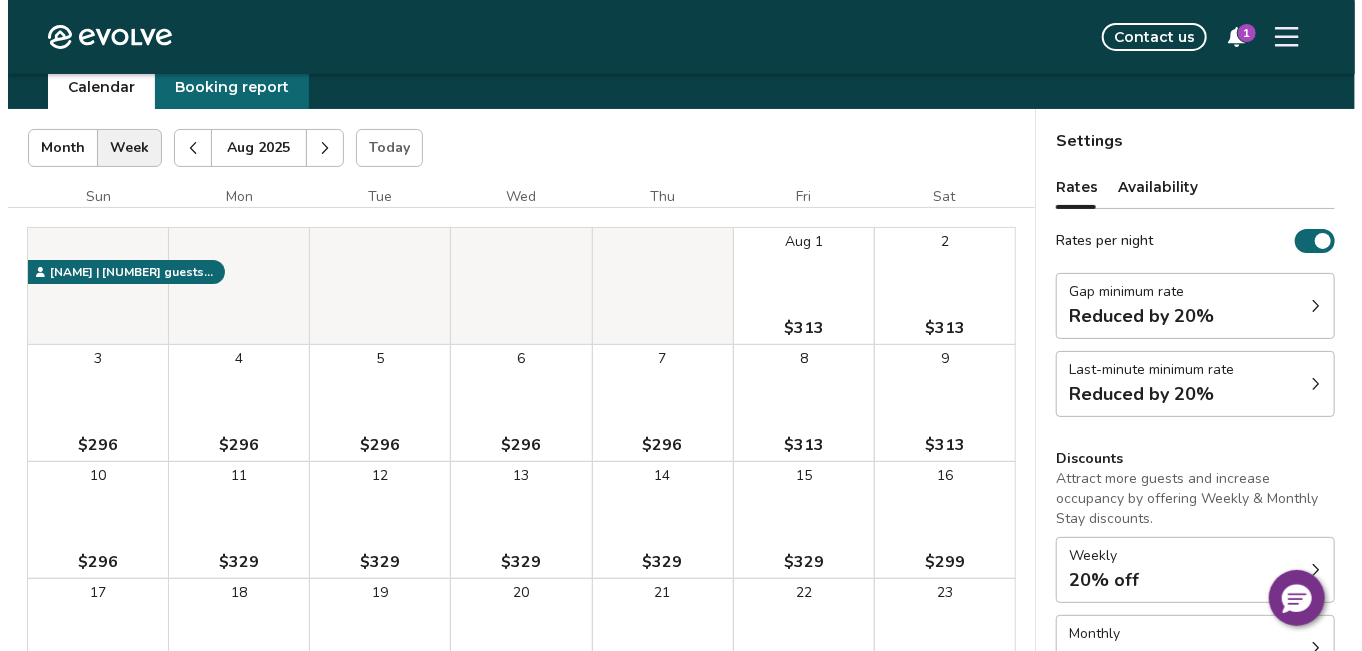 scroll, scrollTop: 30, scrollLeft: 0, axis: vertical 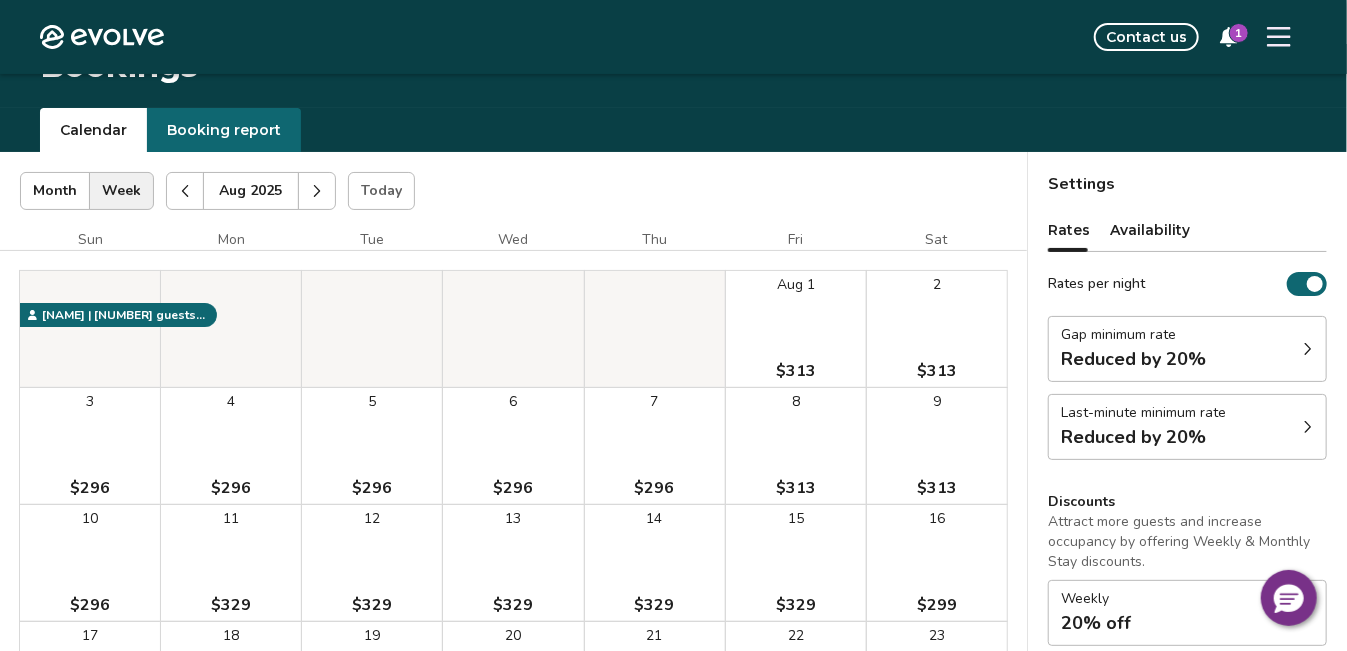 click on "Booking report" at bounding box center (224, 130) 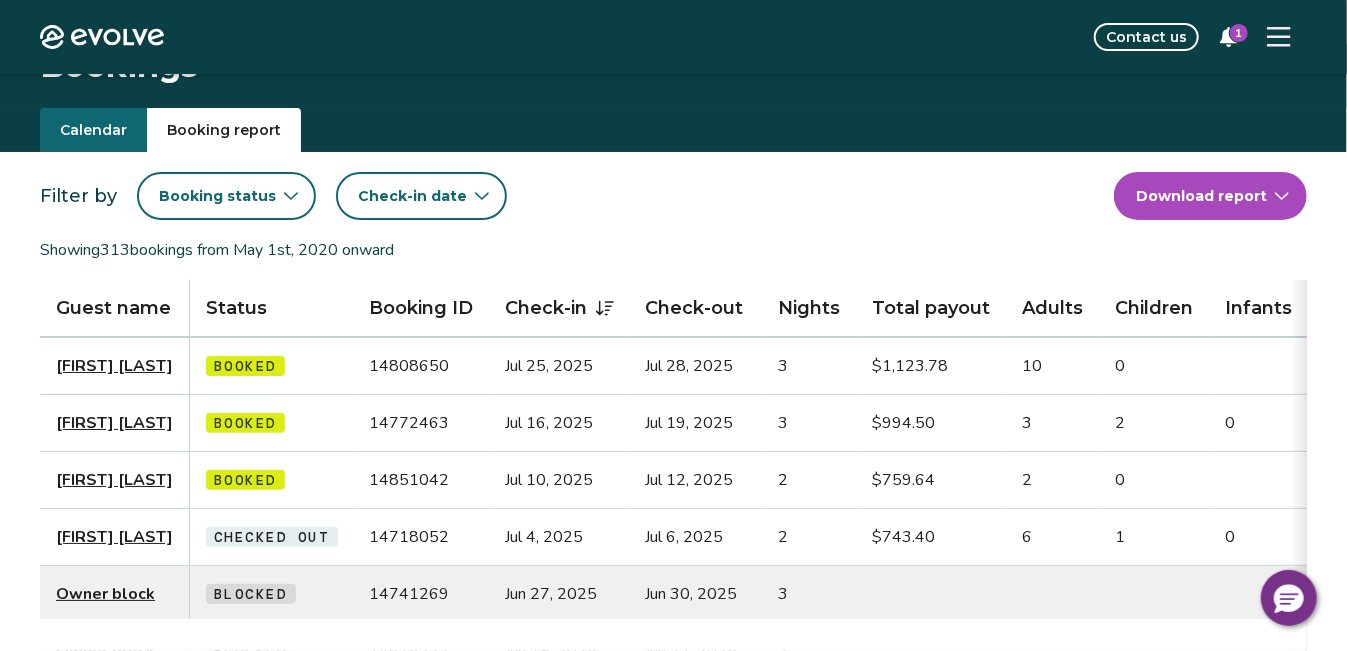 click 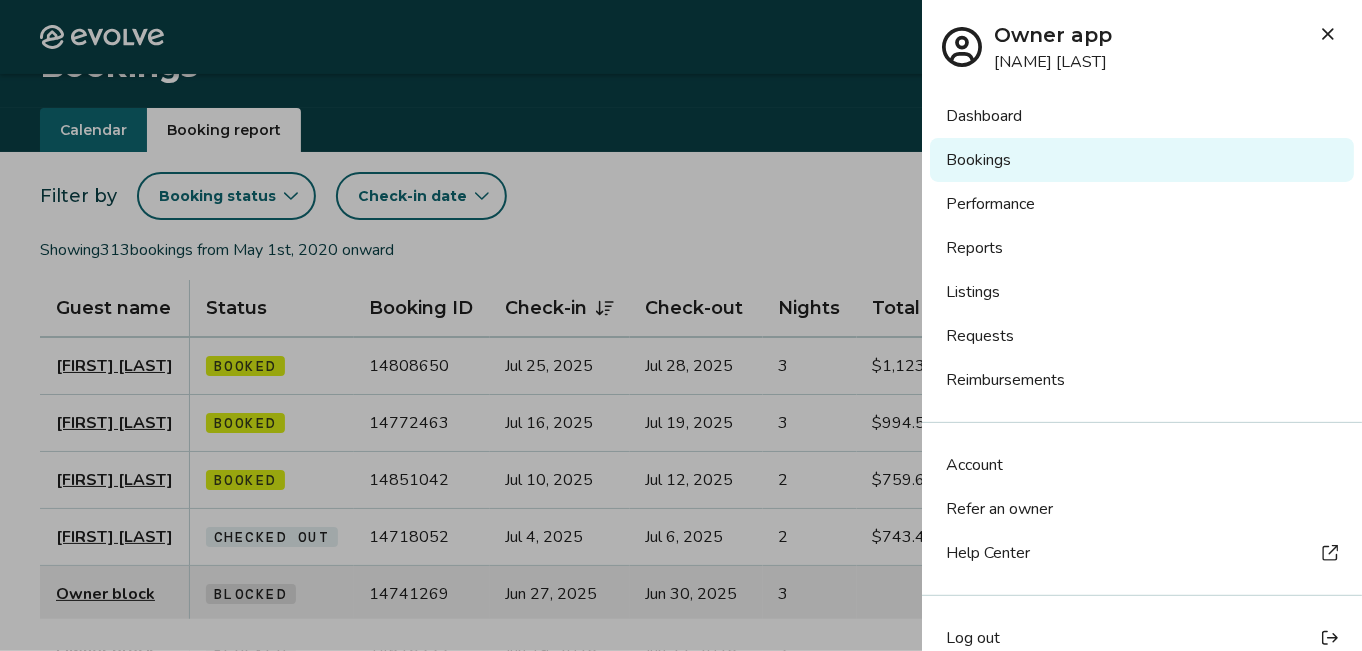 click 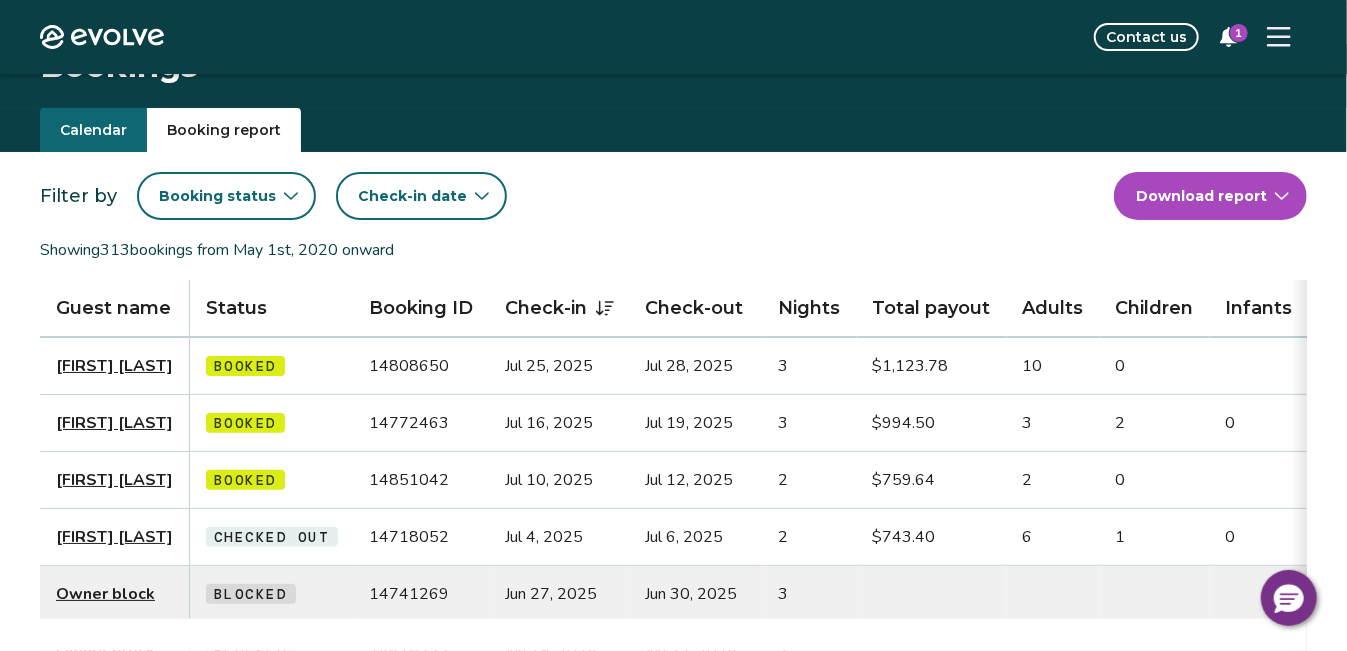 click 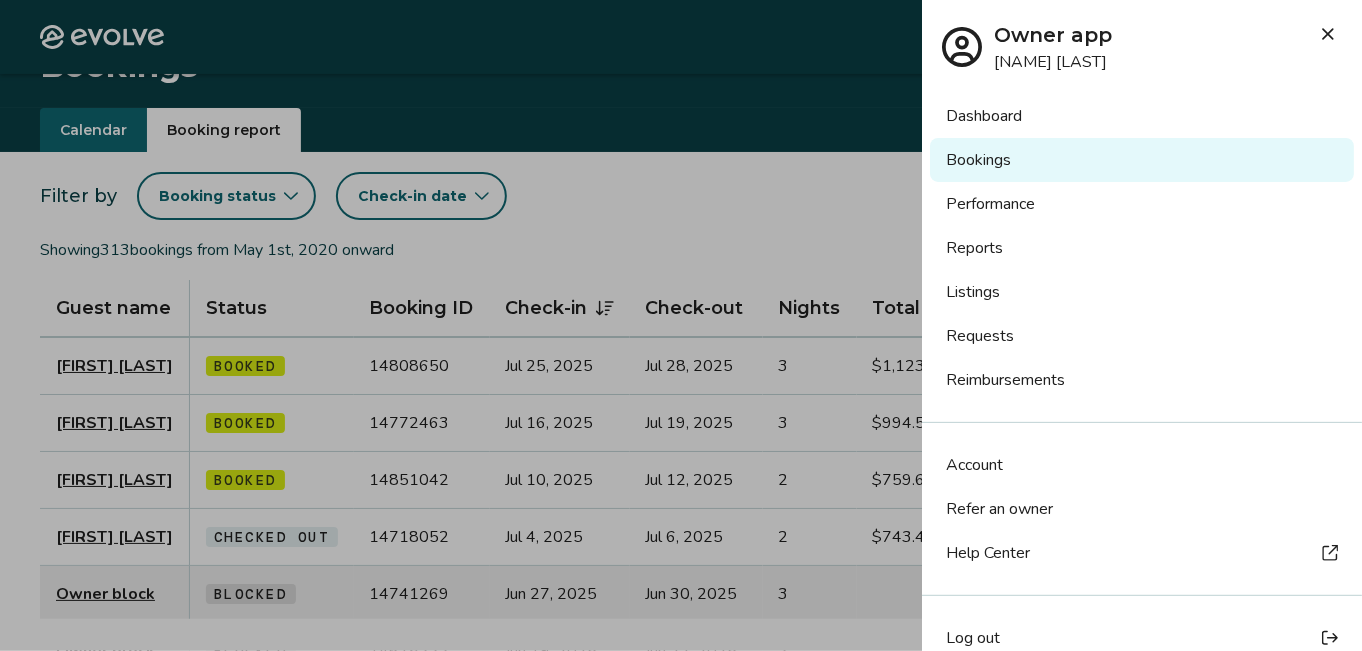 click on "Log out" at bounding box center [973, 638] 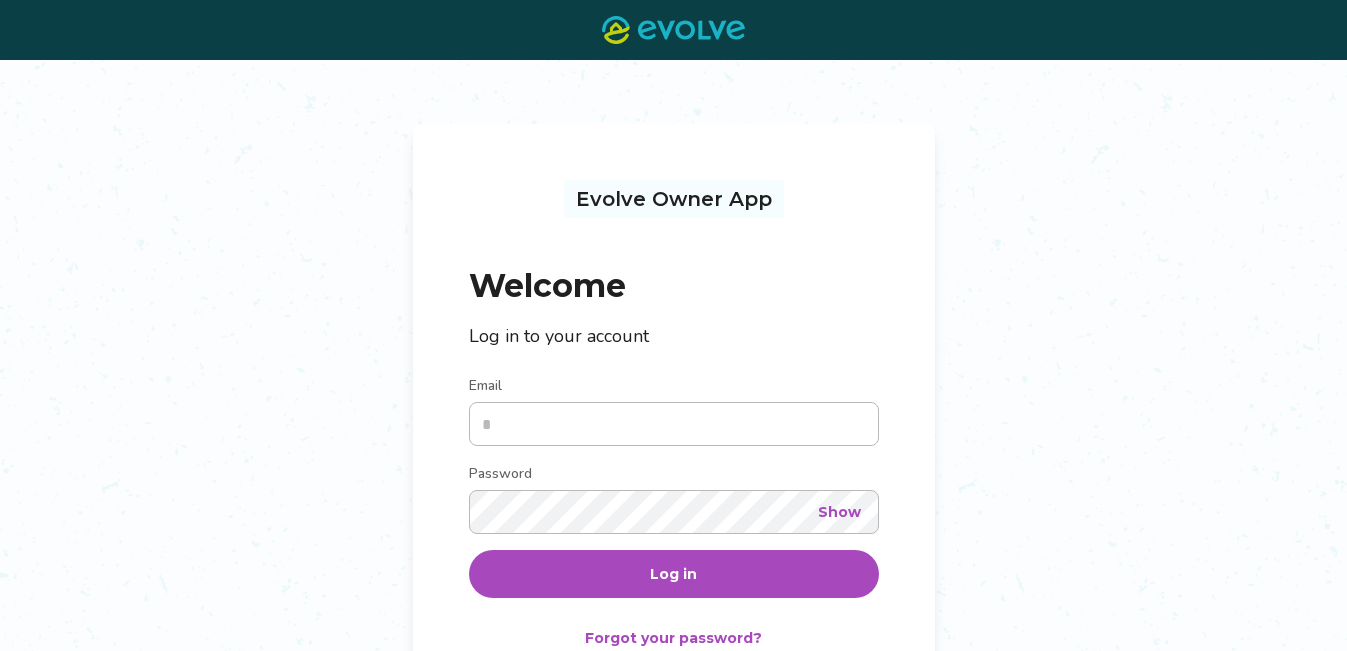 scroll, scrollTop: 0, scrollLeft: 0, axis: both 